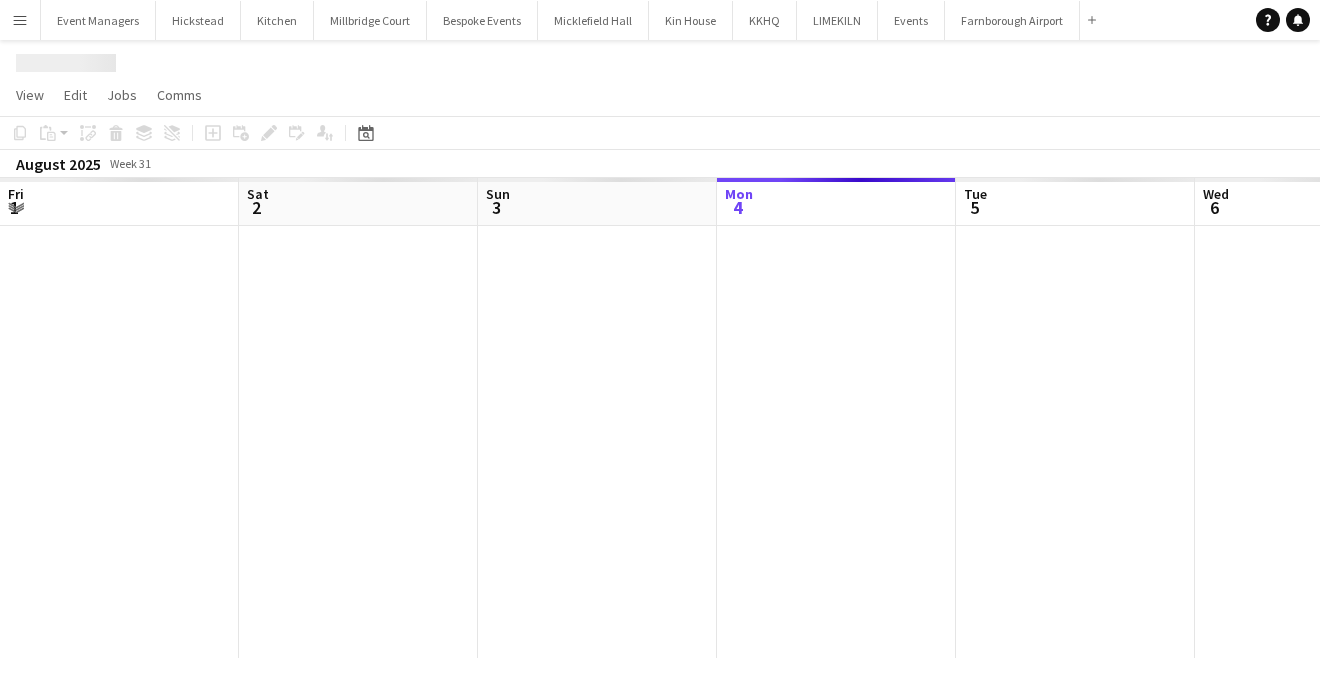 scroll, scrollTop: 0, scrollLeft: 0, axis: both 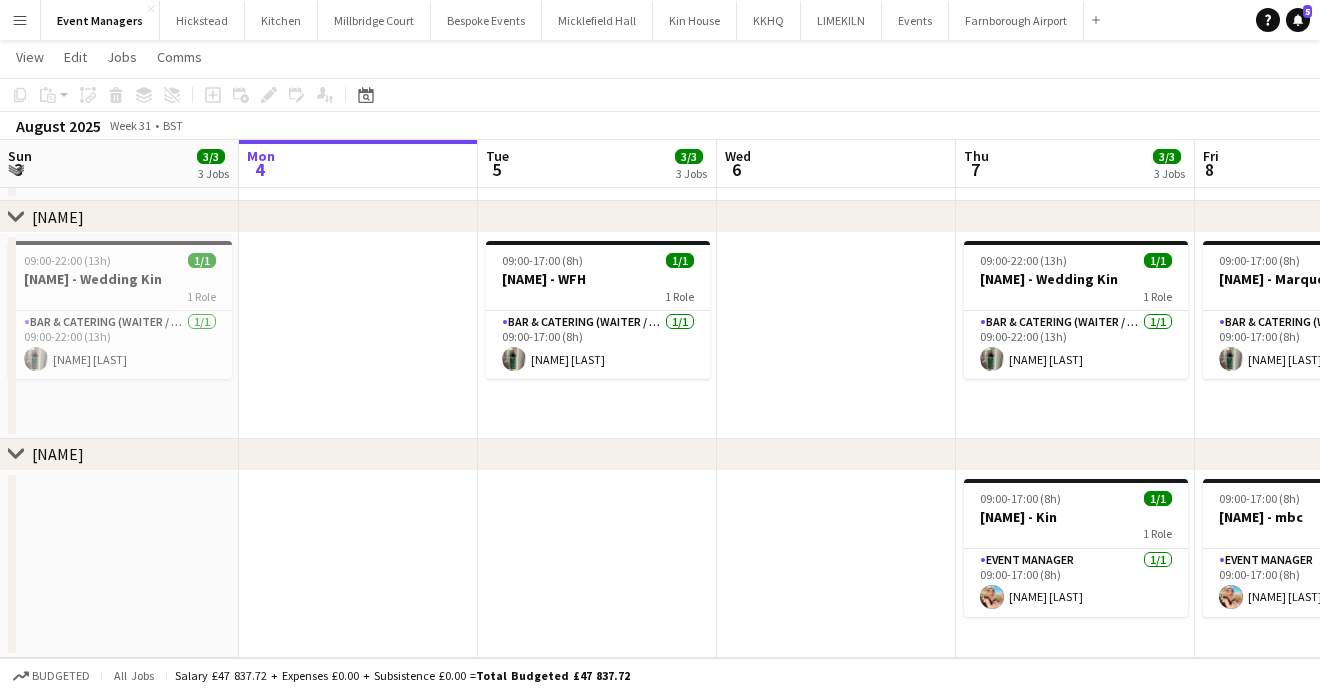 click at bounding box center [597, 565] 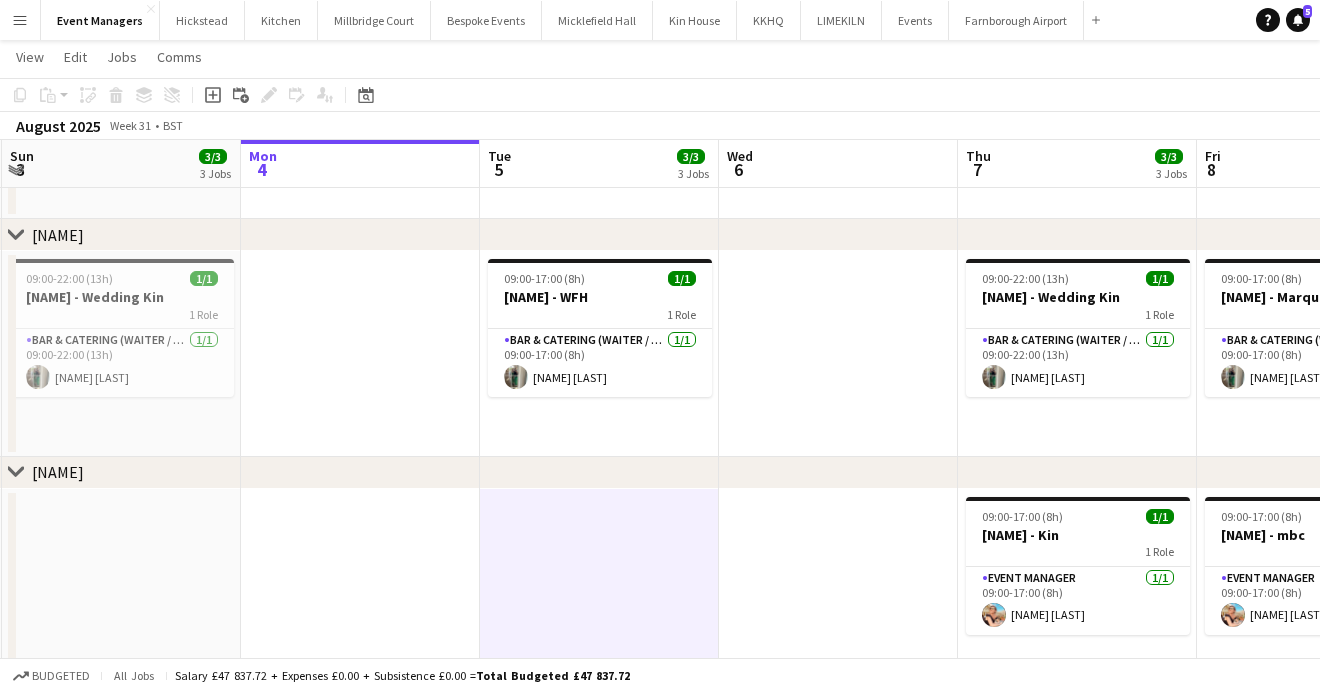 scroll, scrollTop: 0, scrollLeft: 726, axis: horizontal 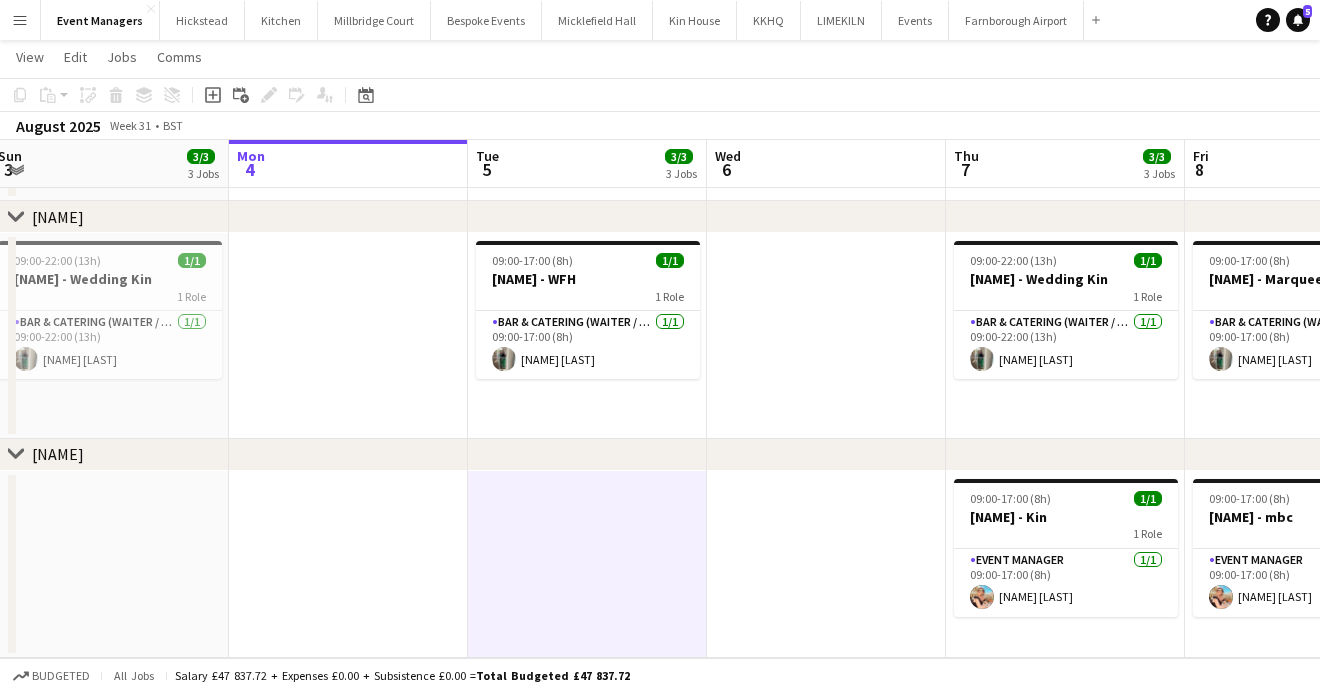 click at bounding box center (826, 565) 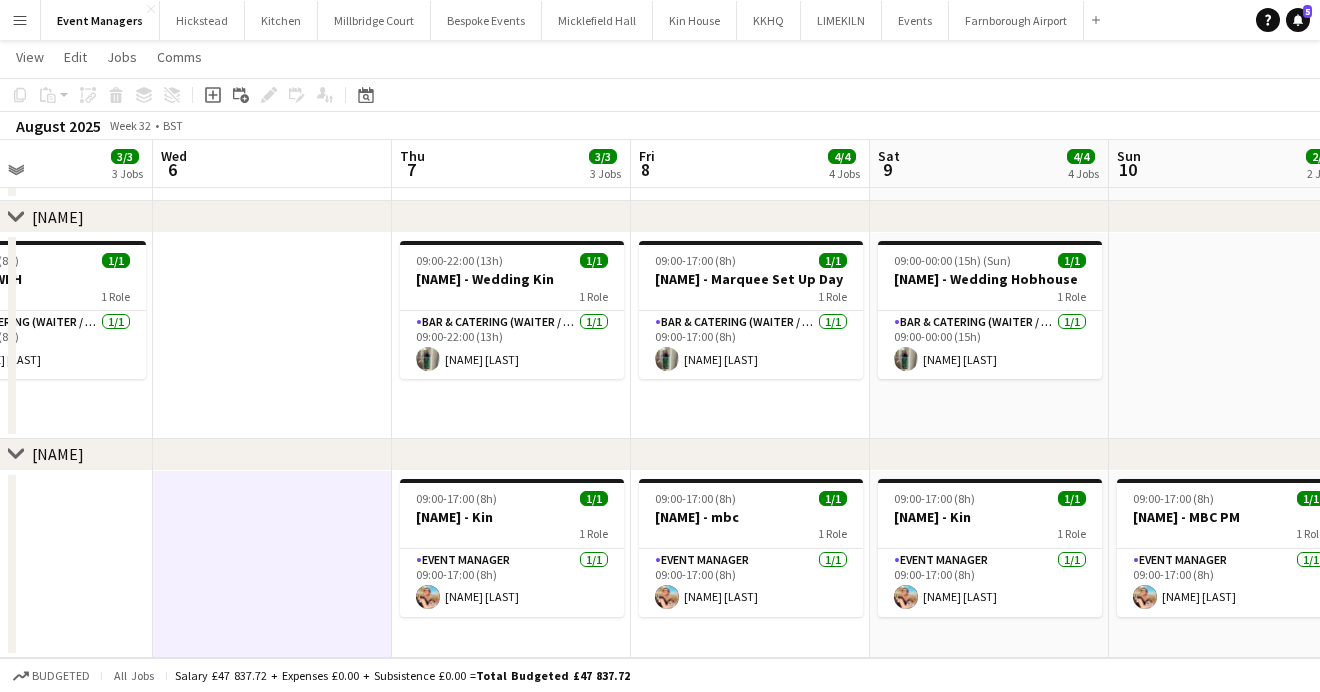 scroll, scrollTop: 0, scrollLeft: 723, axis: horizontal 